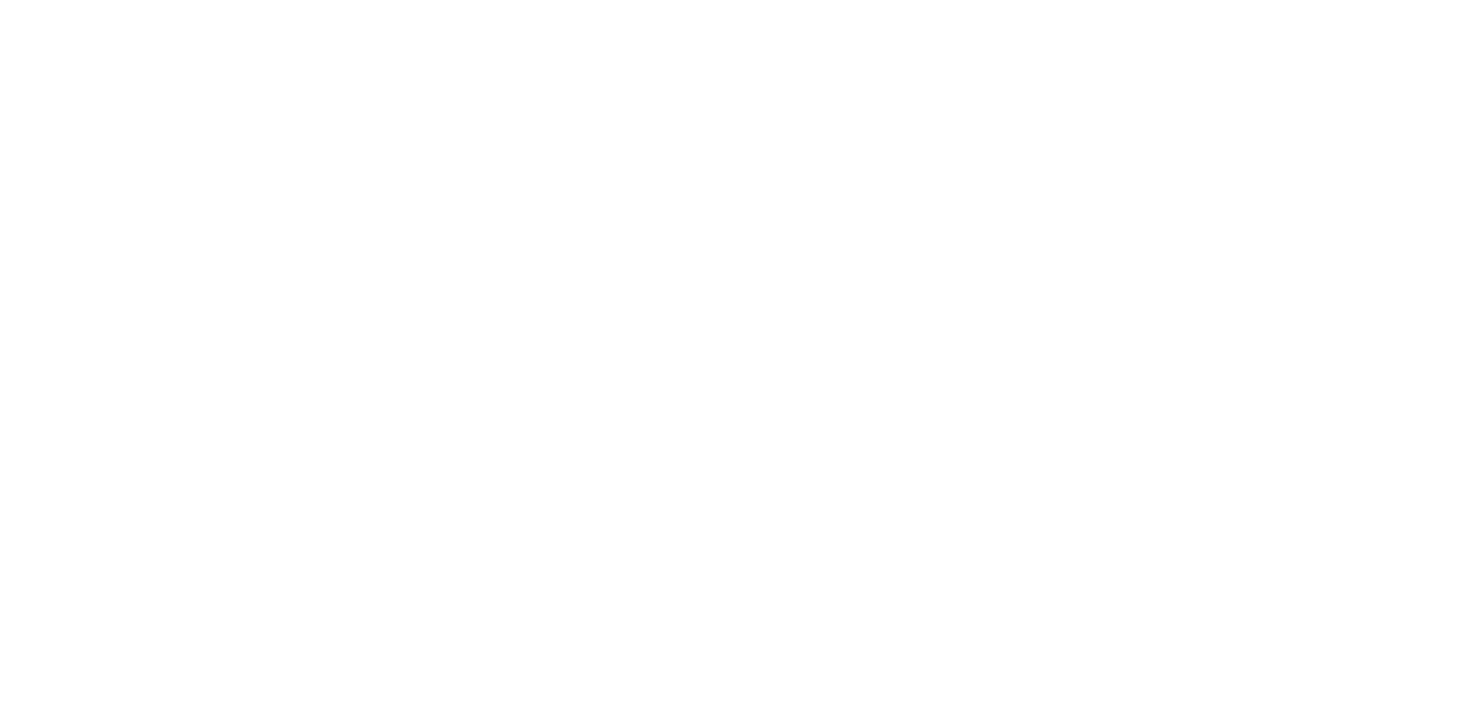 scroll, scrollTop: 0, scrollLeft: 0, axis: both 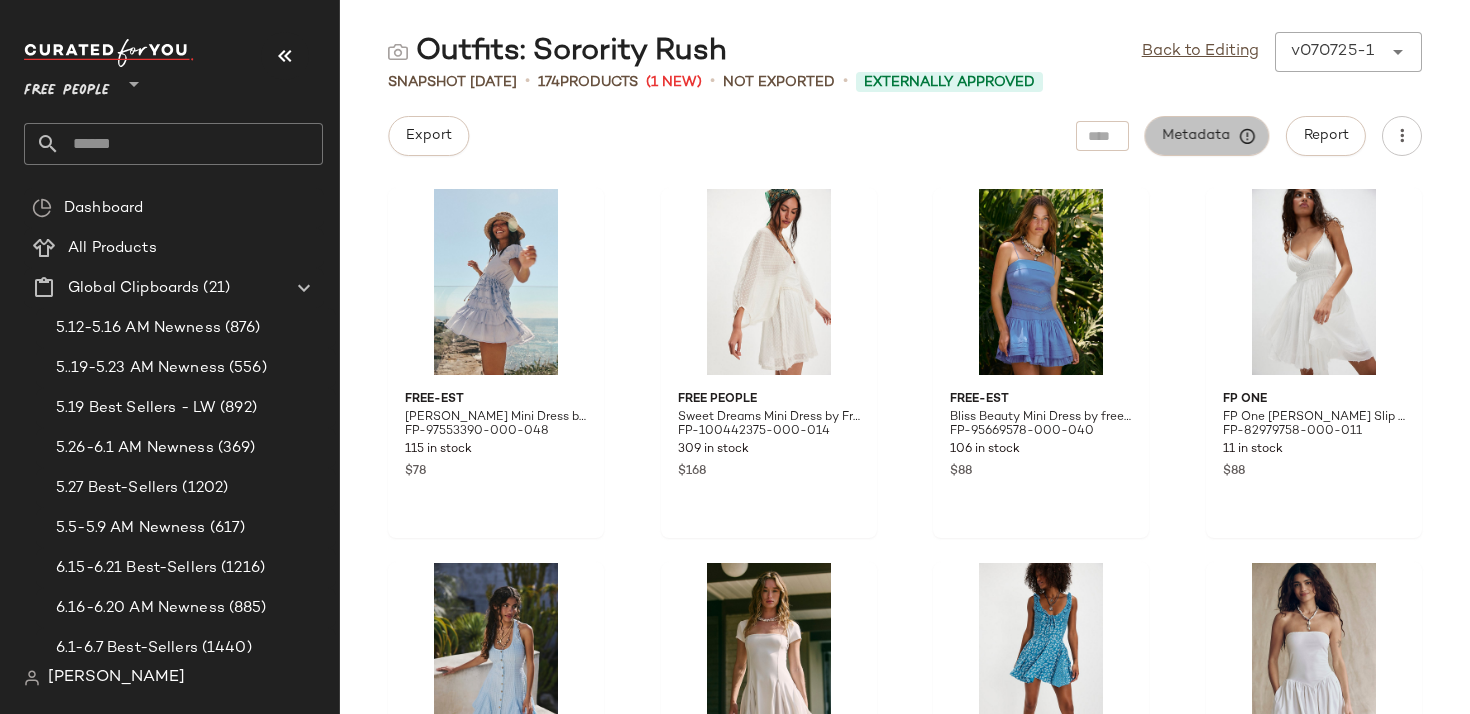 click on "Metadata" 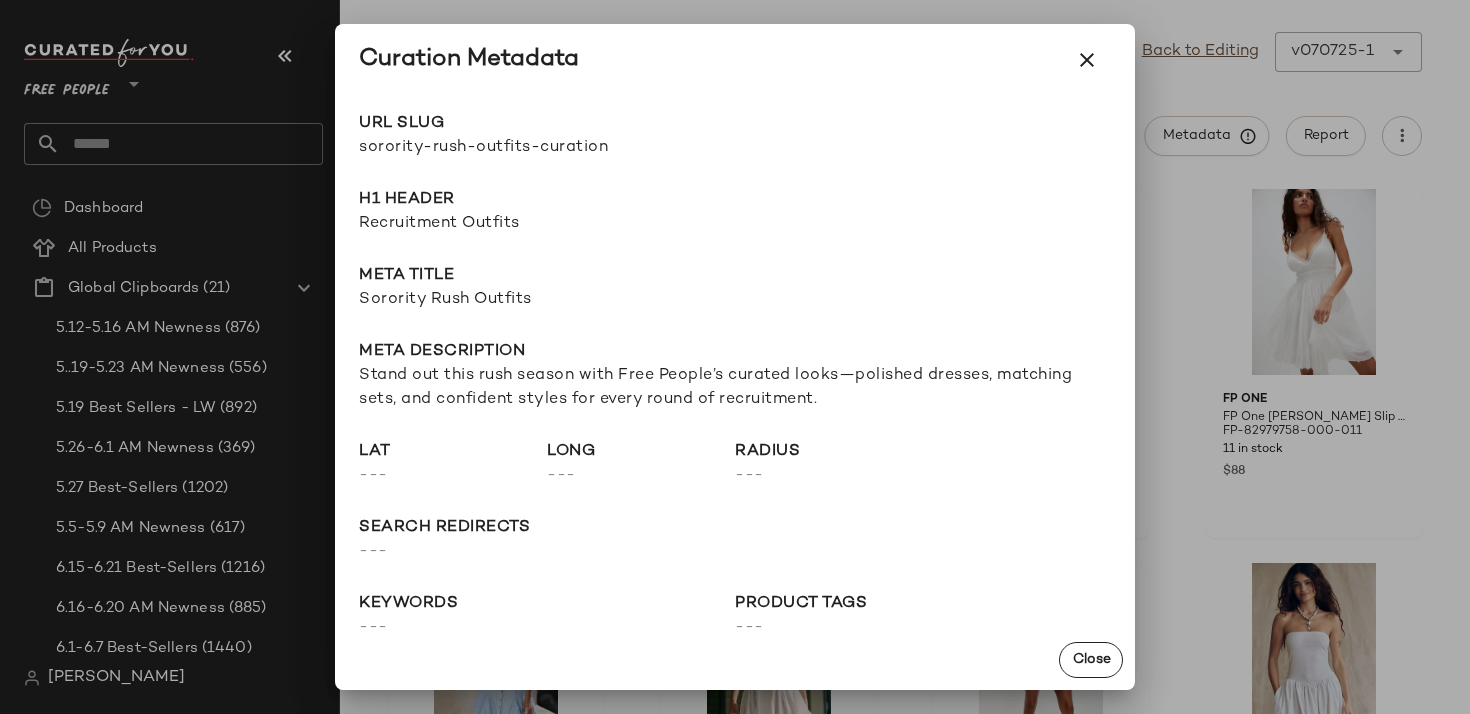 click at bounding box center (735, 357) 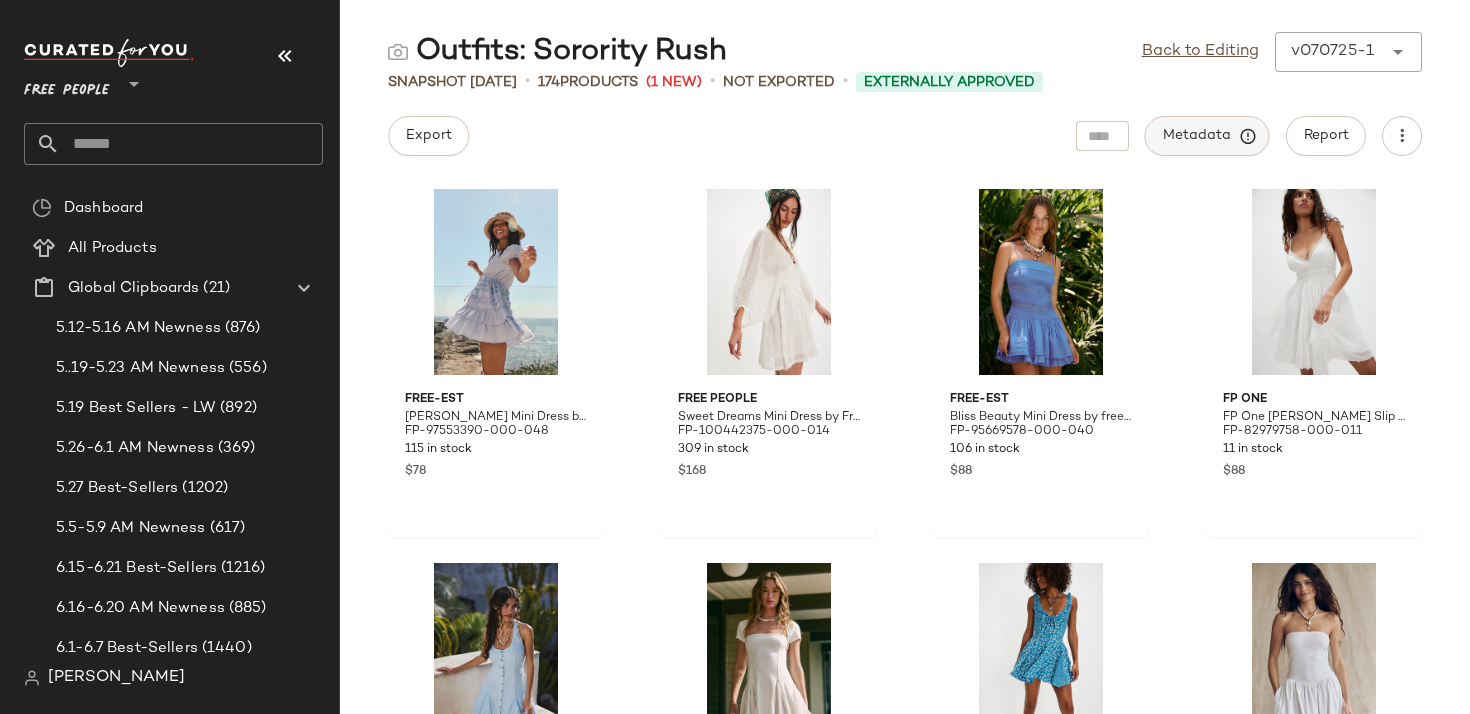 click on "Metadata" 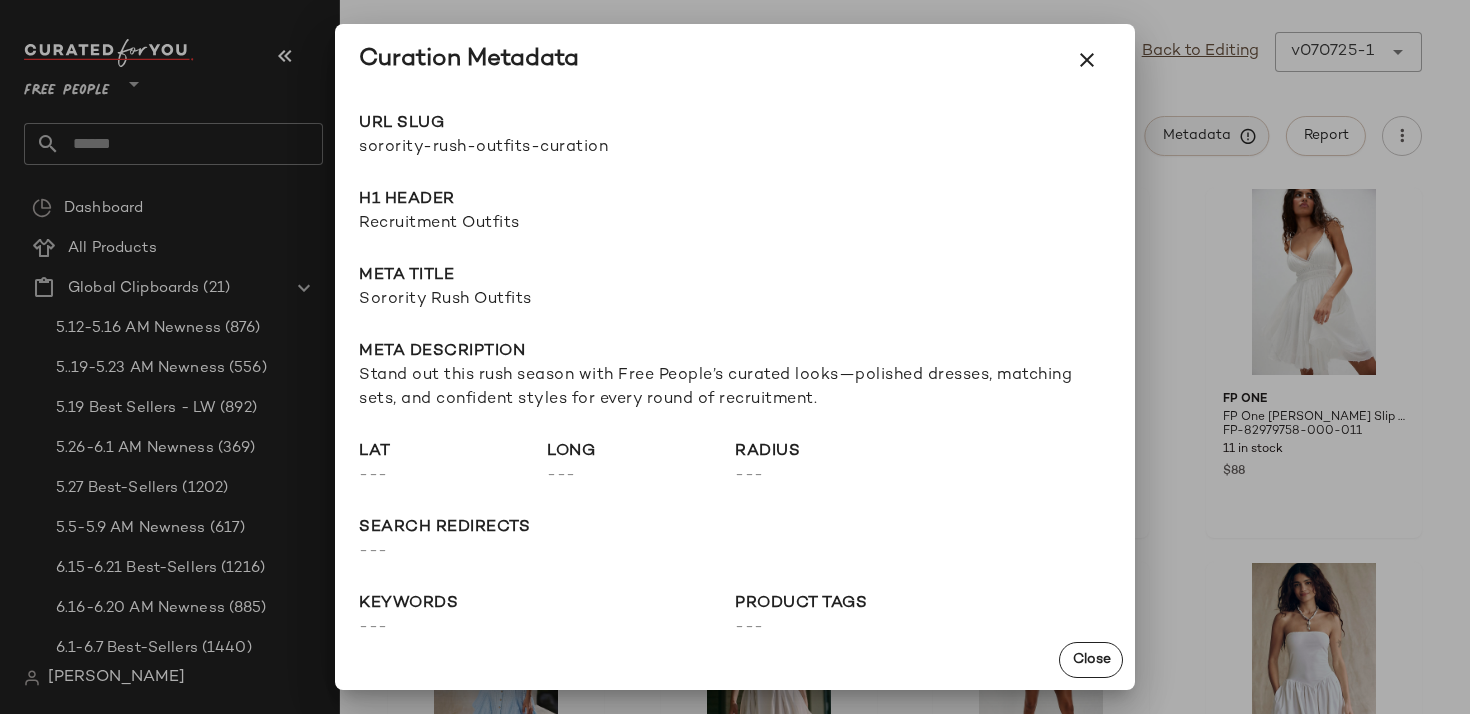 click at bounding box center (735, 357) 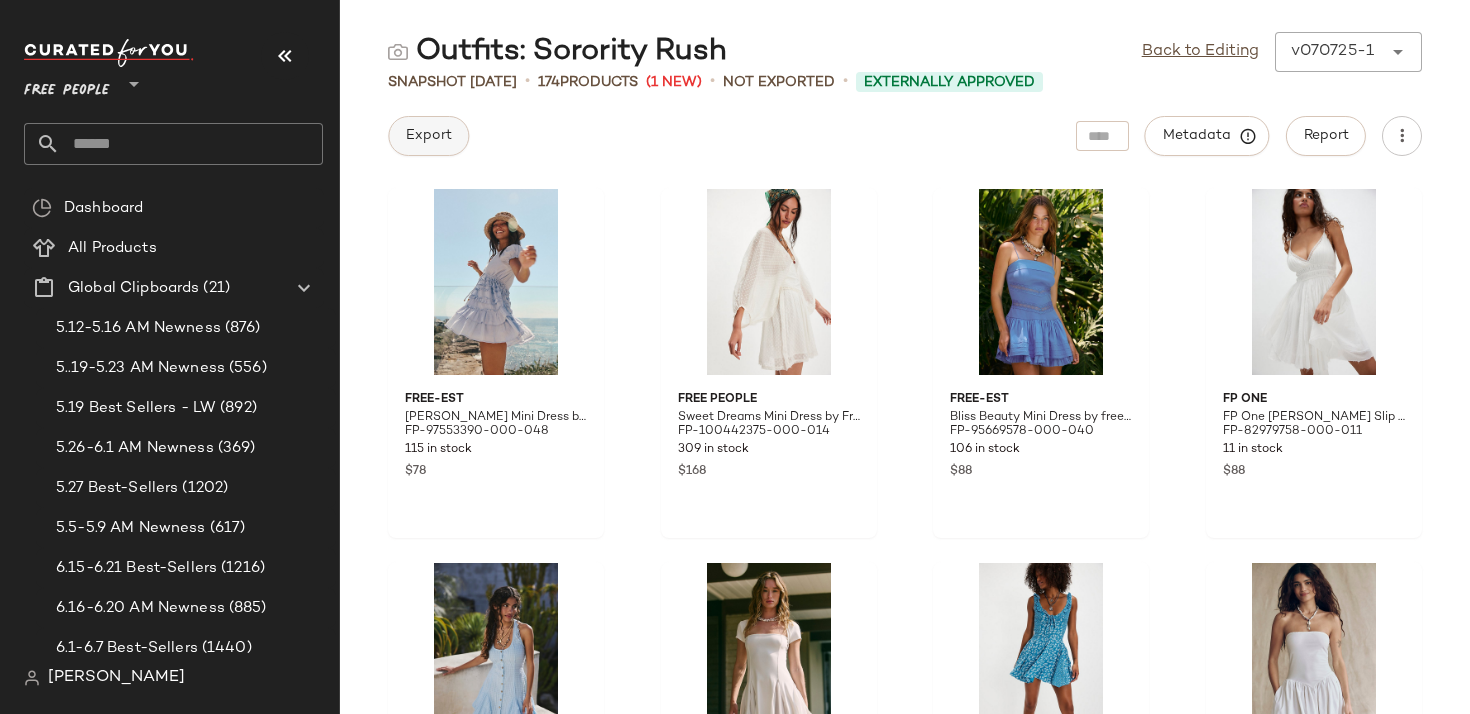 click on "Export" 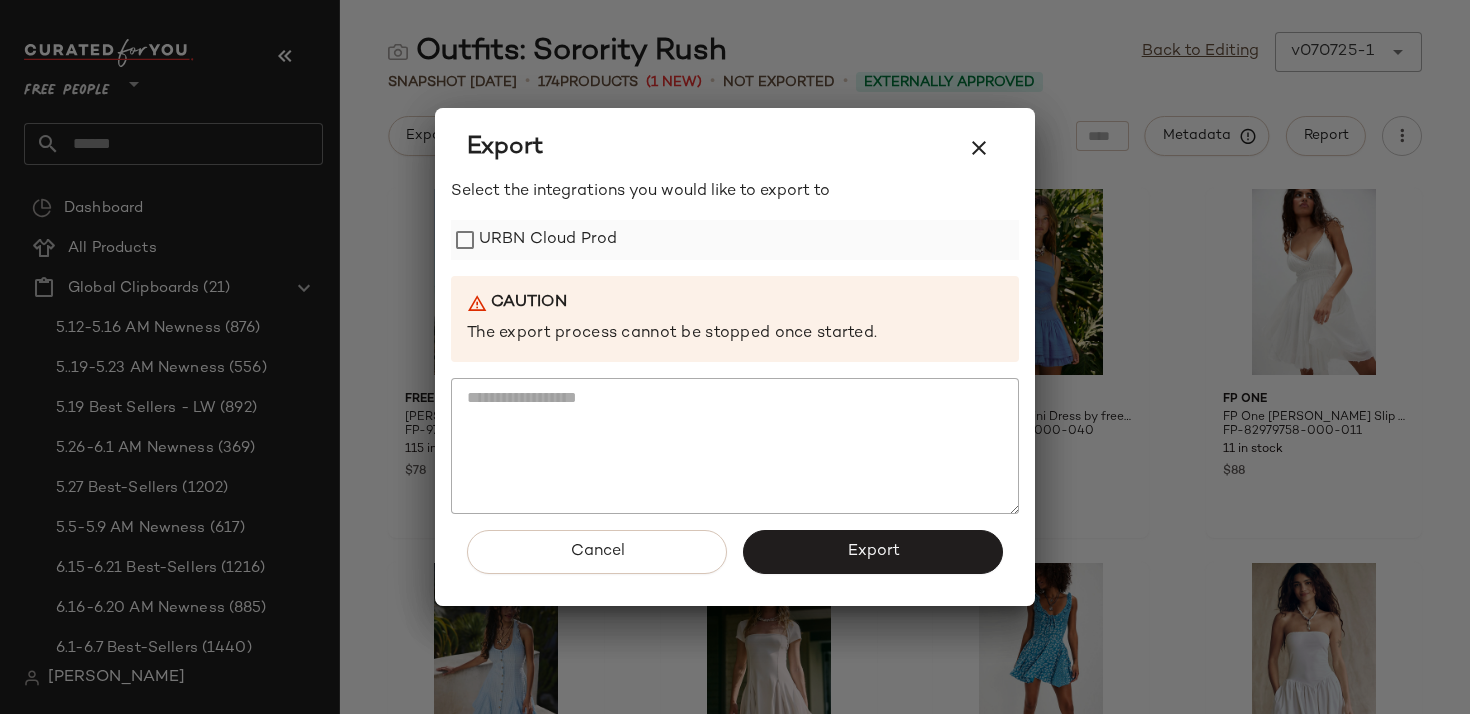 click on "URBN Cloud Prod" at bounding box center [548, 240] 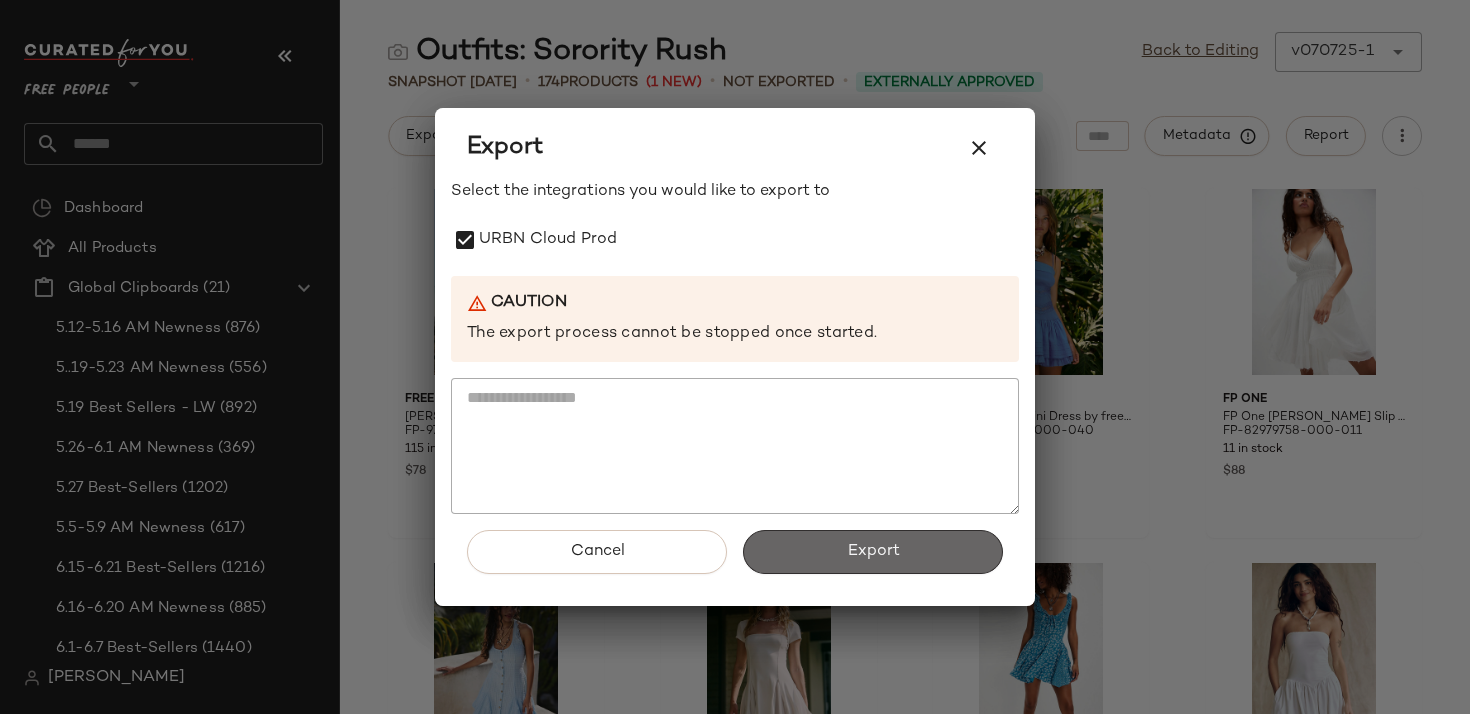 click on "Export" at bounding box center [873, 552] 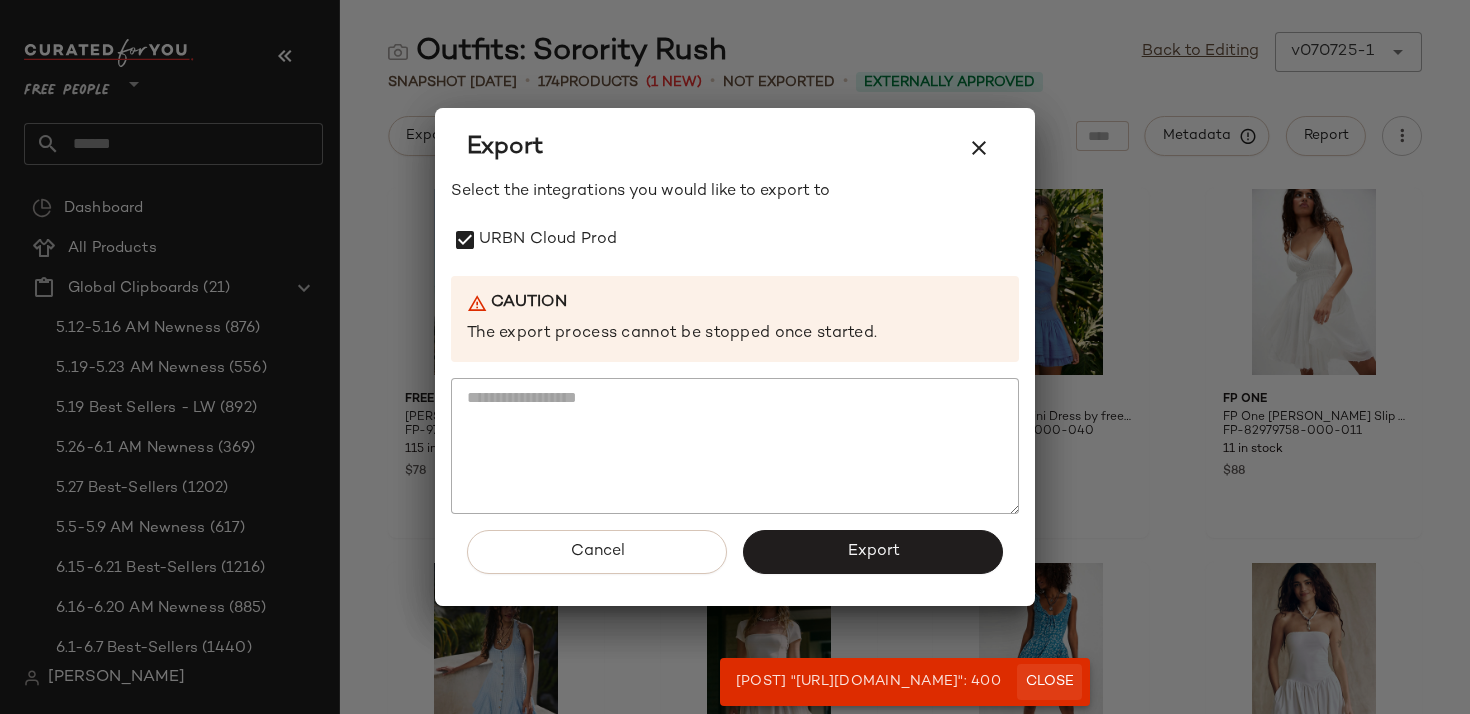 click on "Close" 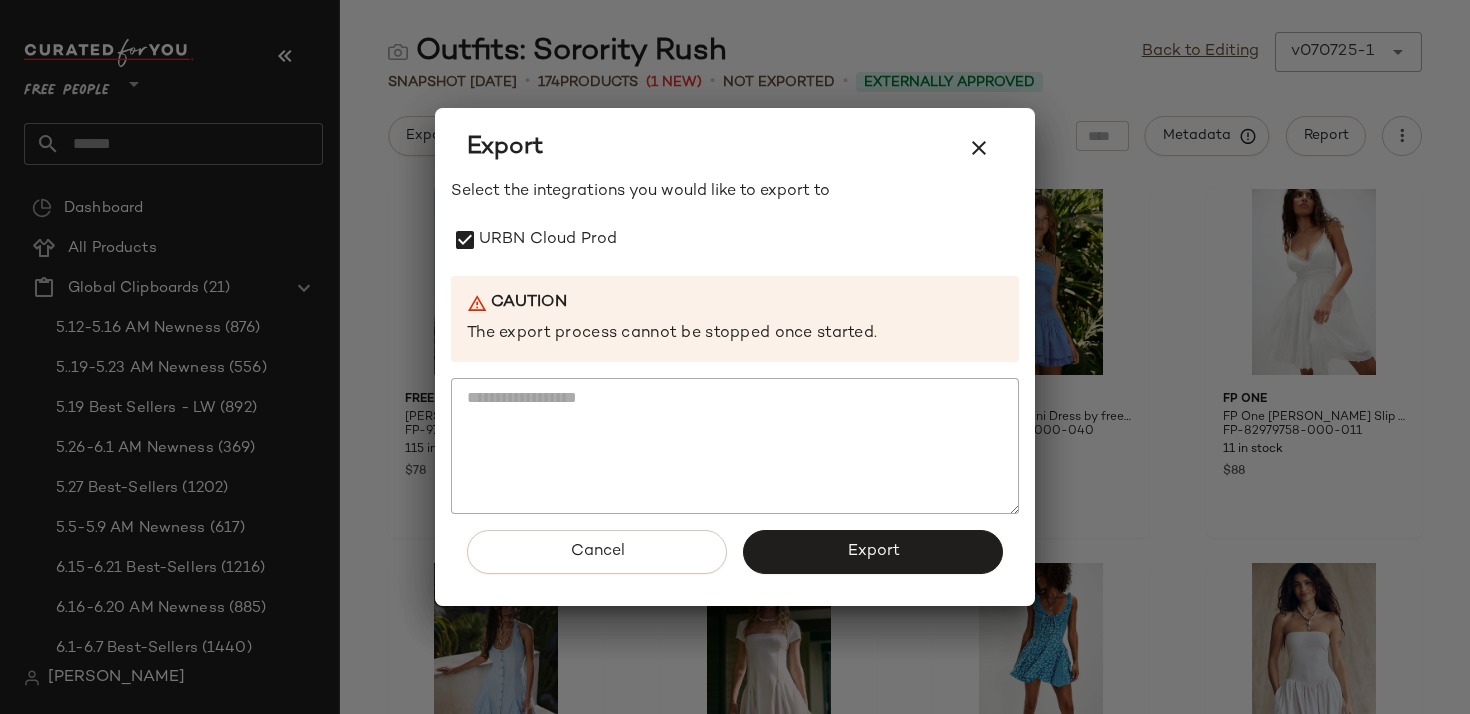 click at bounding box center (735, 357) 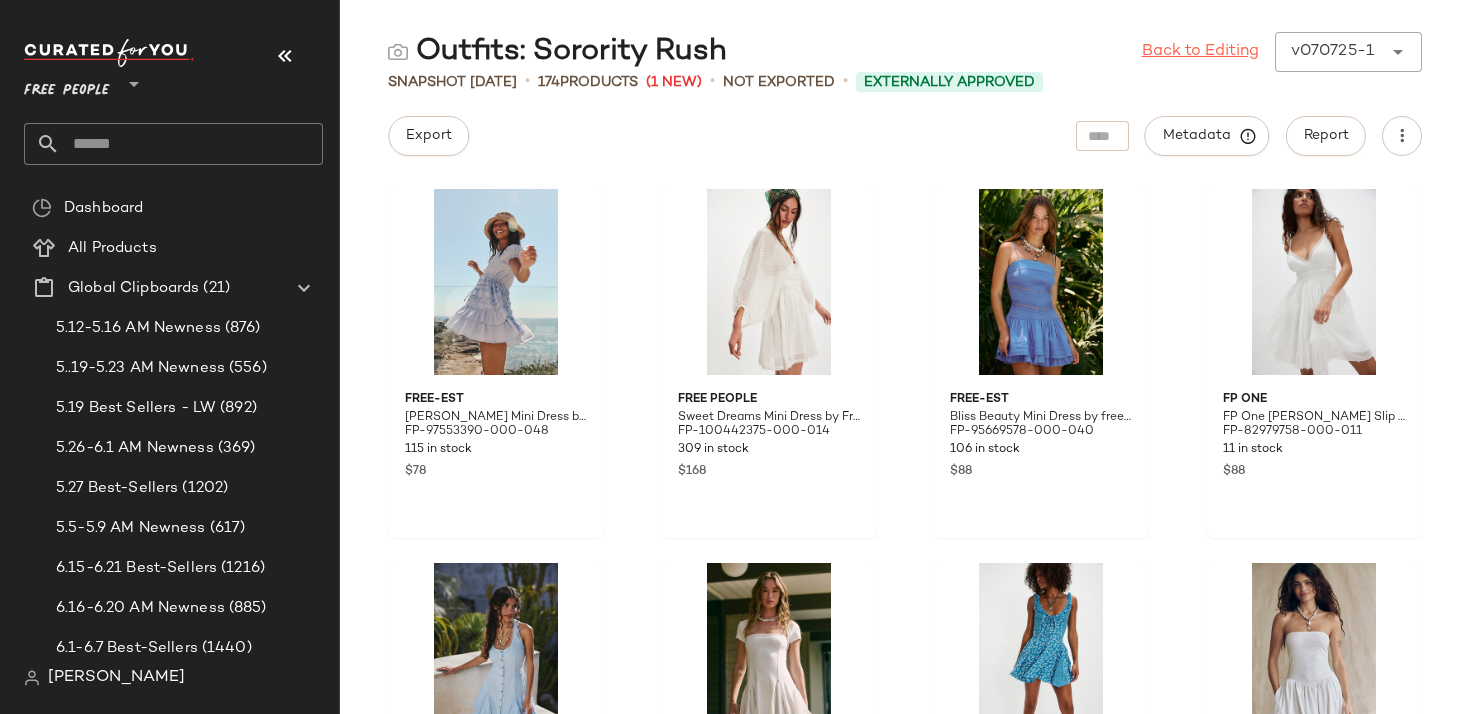 click on "Back to Editing" at bounding box center (1200, 52) 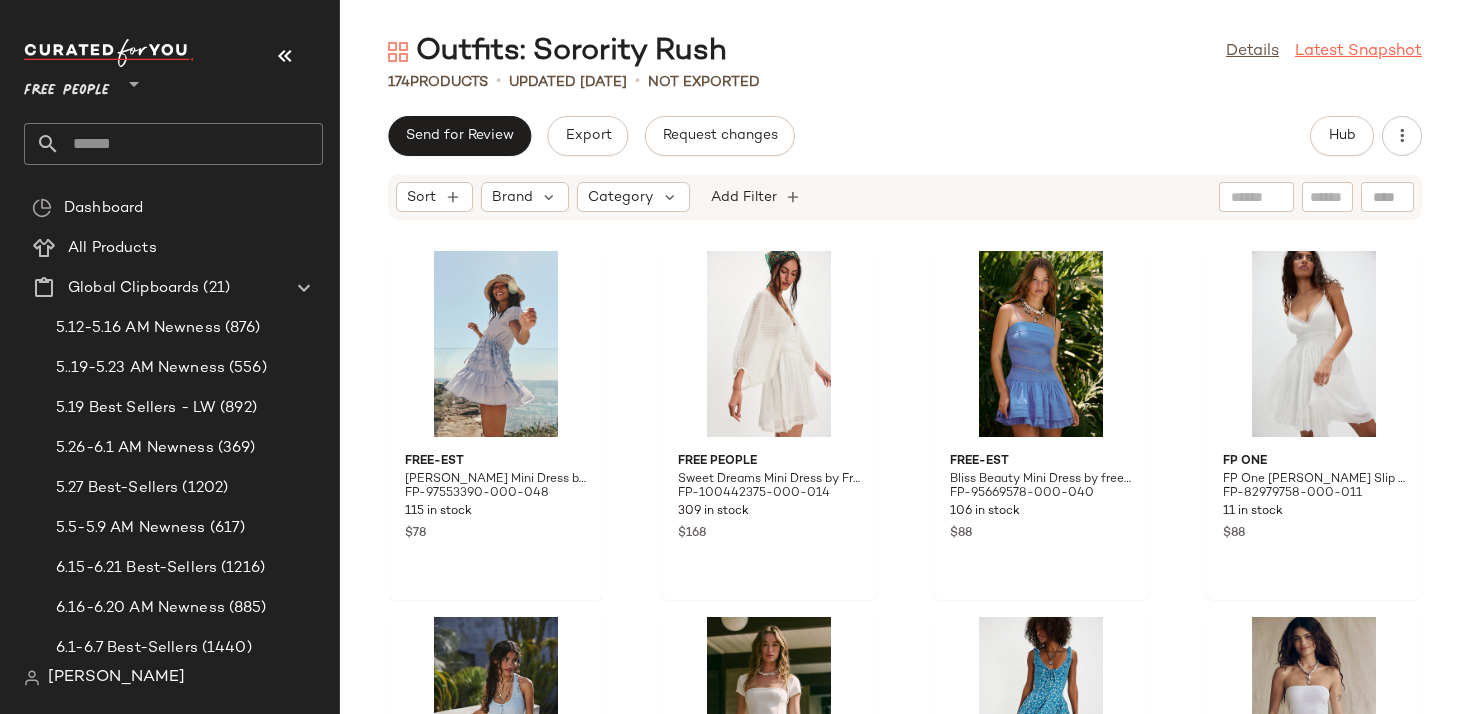 click on "Latest Snapshot" at bounding box center [1358, 52] 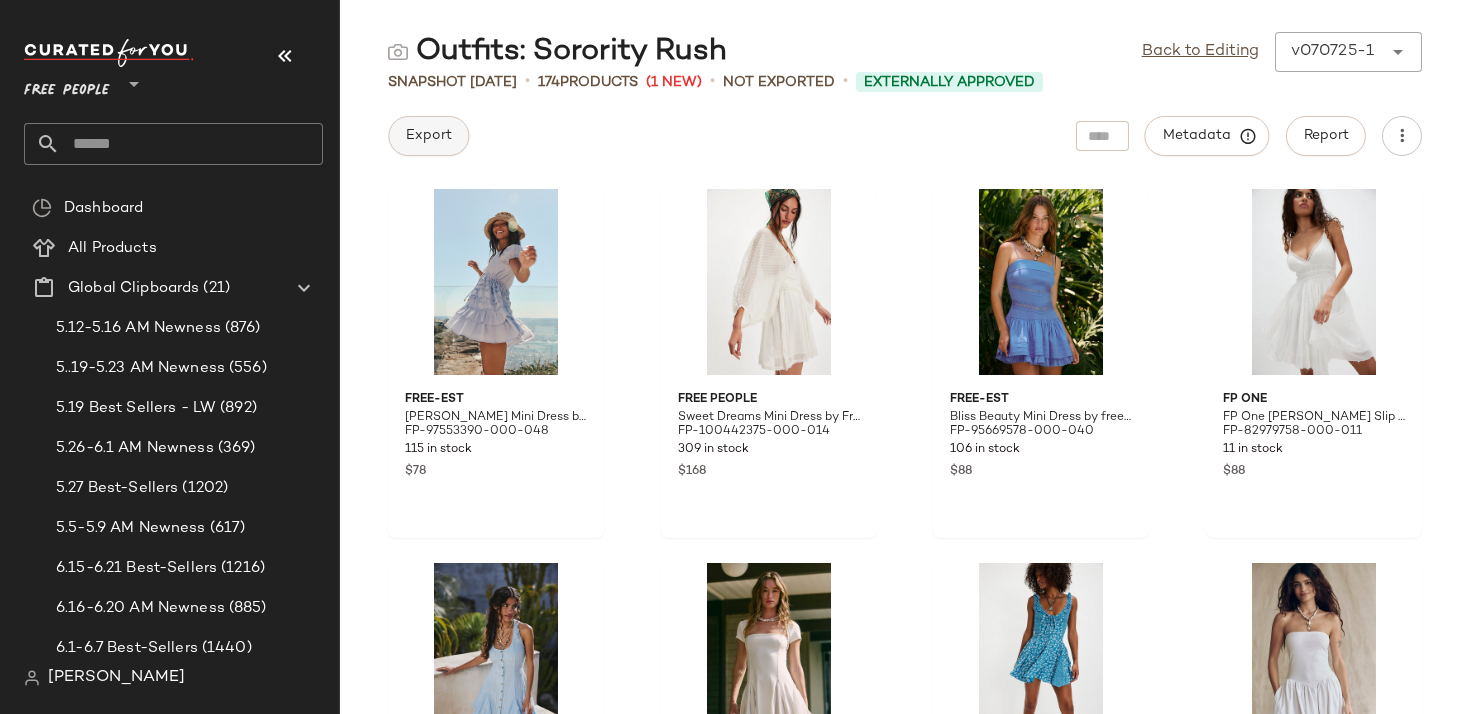 click on "Export" 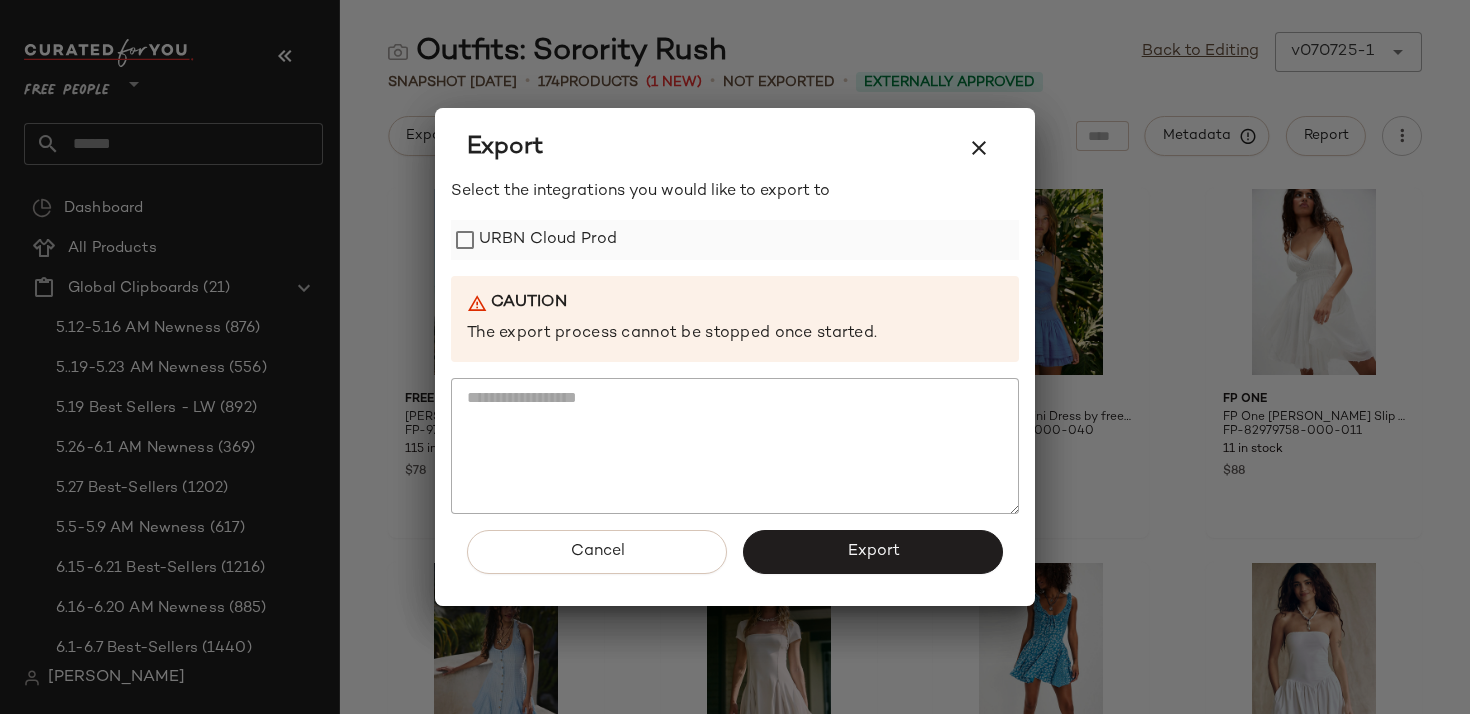 click on "URBN Cloud Prod" at bounding box center (548, 240) 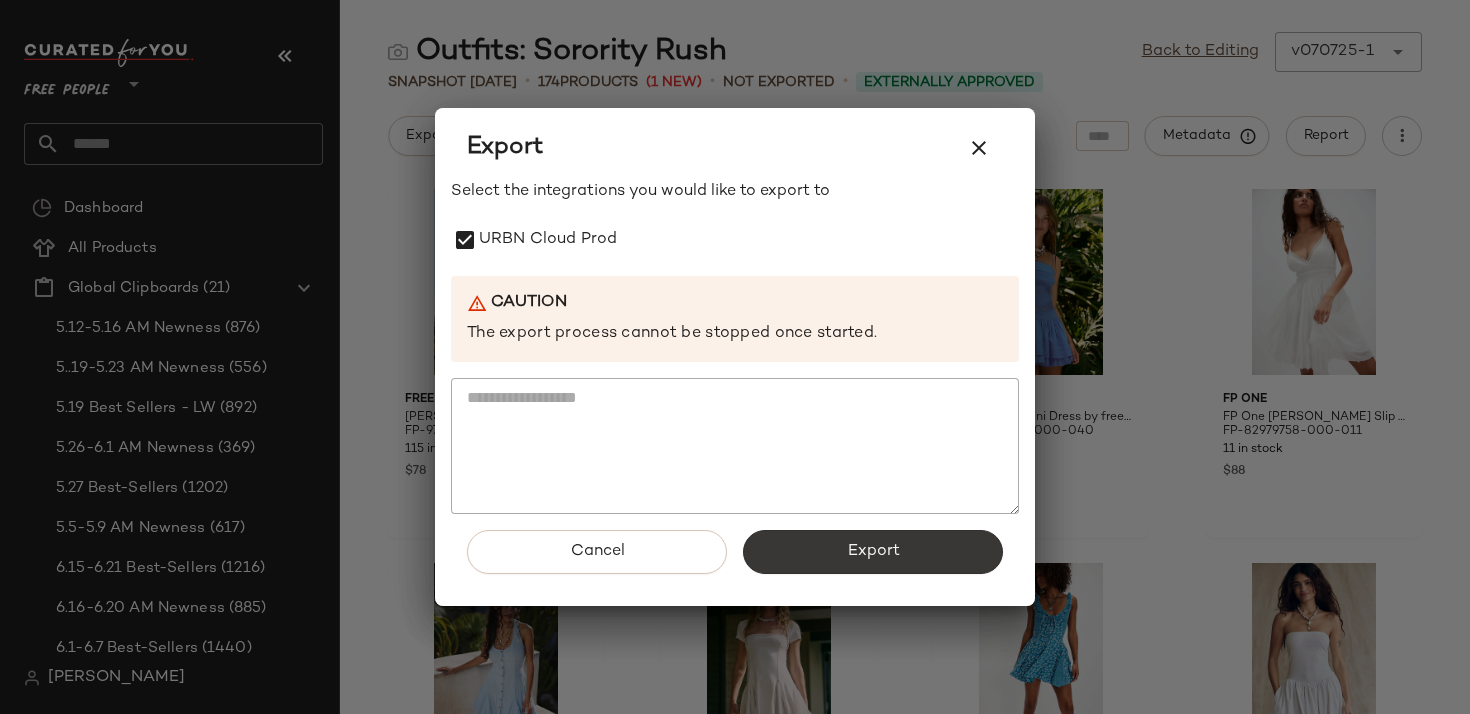 click on "Export" at bounding box center [873, 552] 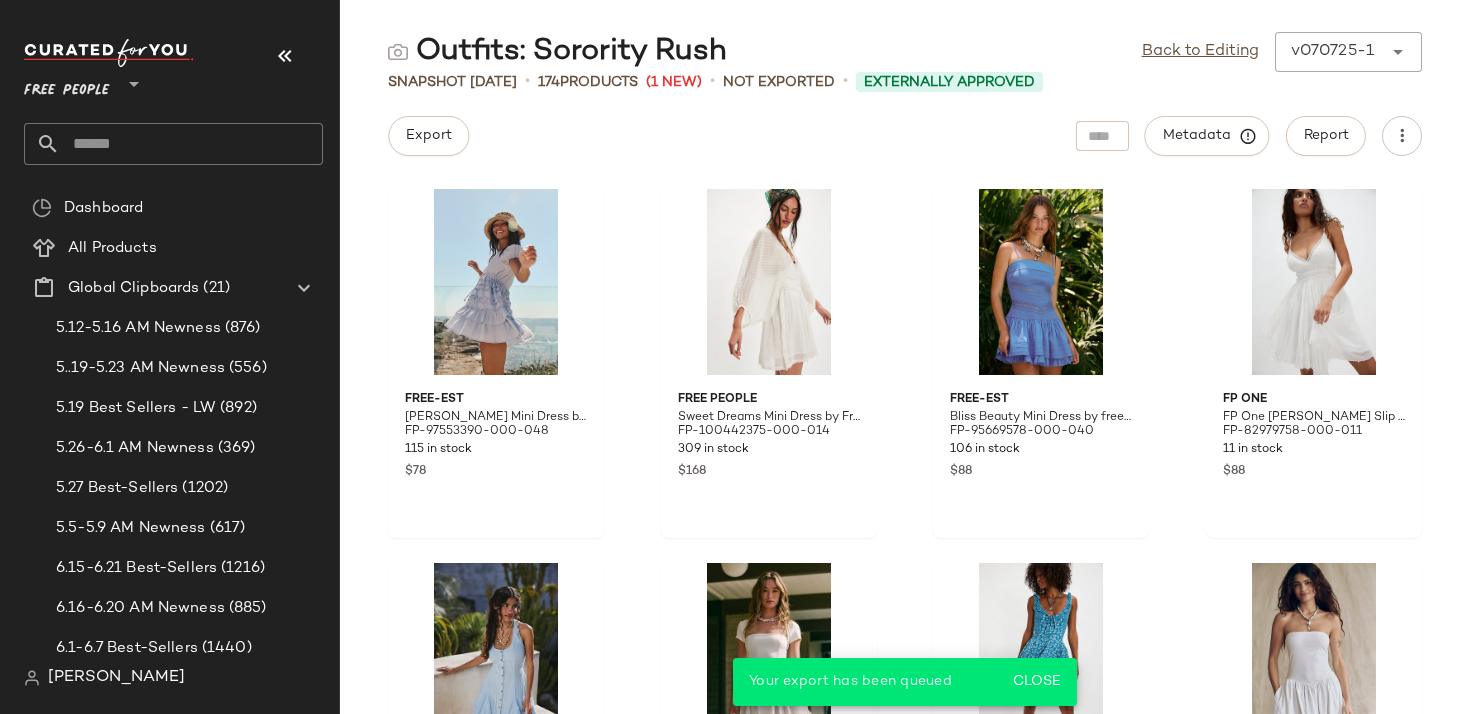 click on "Outfits: Sorority Rush" at bounding box center [557, 52] 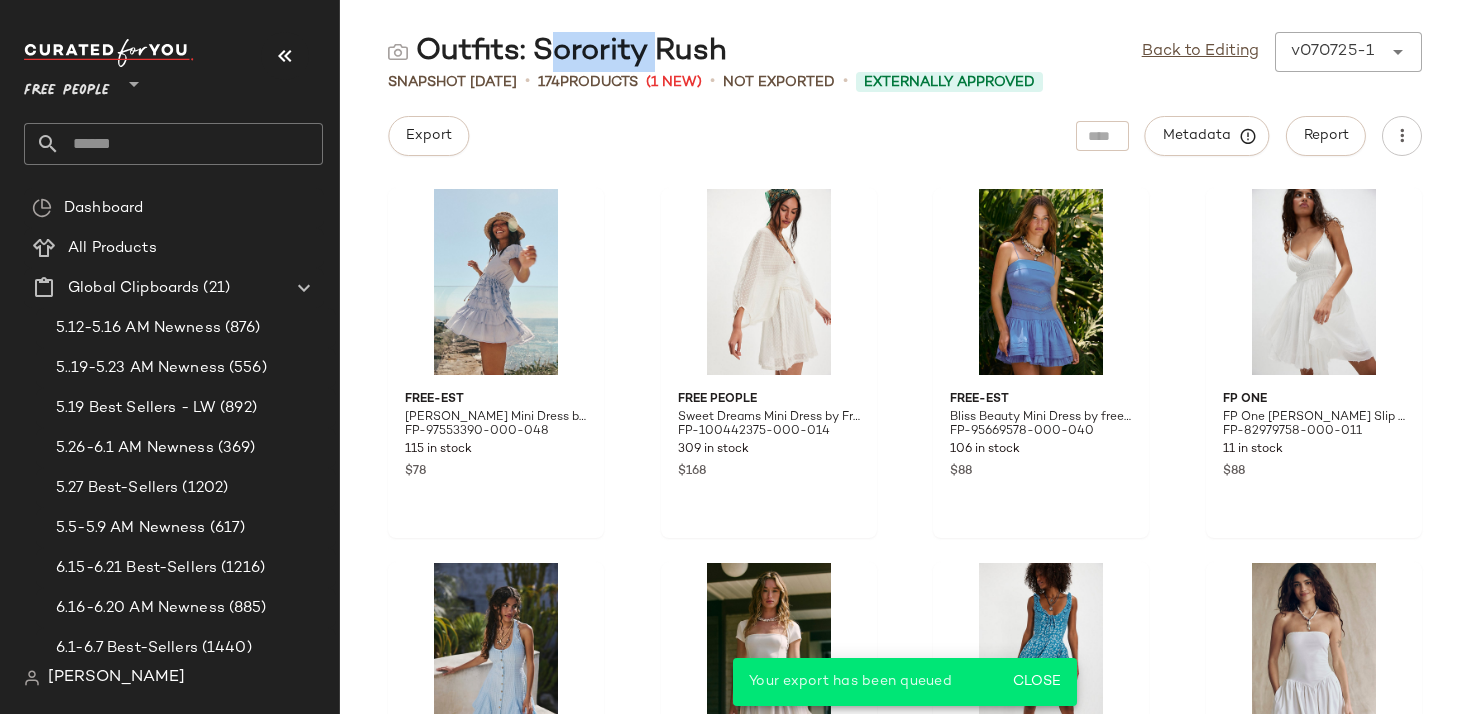 click on "Outfits: Sorority Rush" at bounding box center [557, 52] 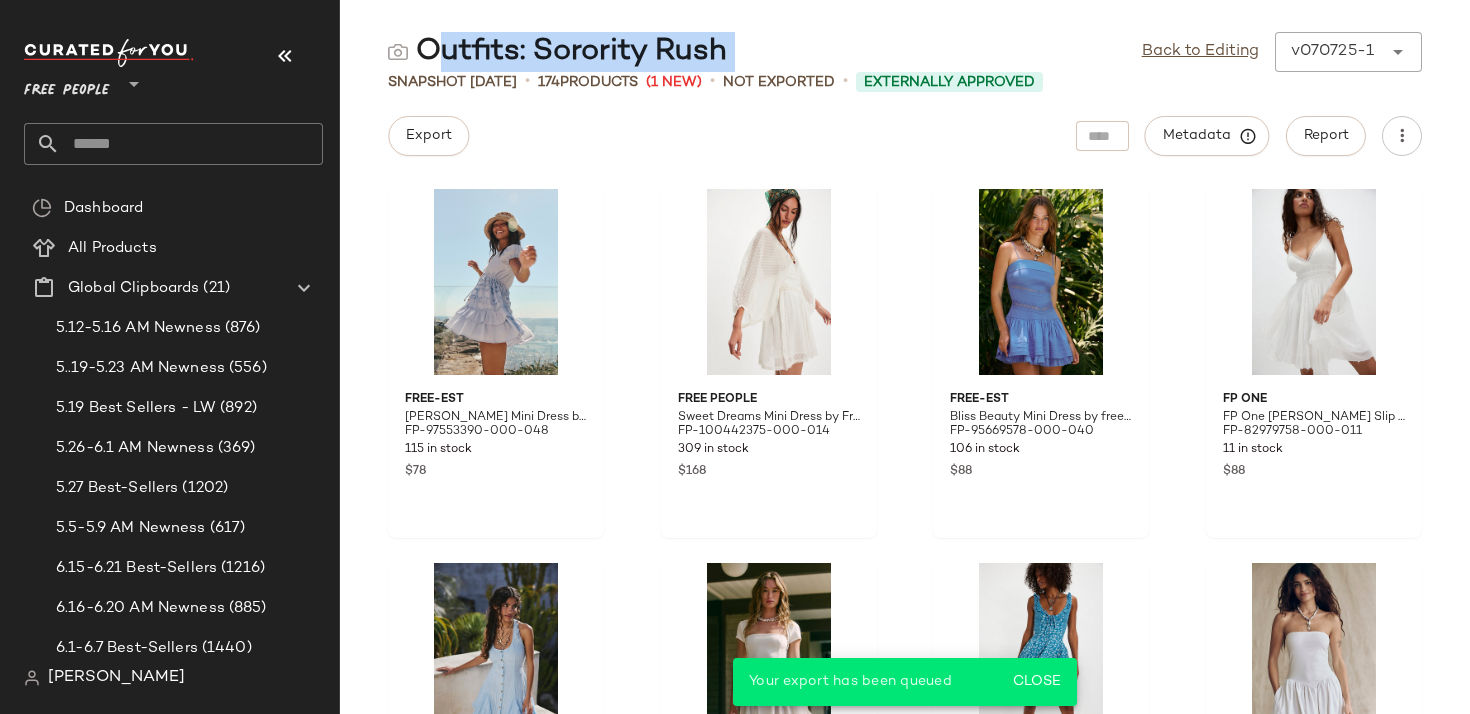 click on "Outfits: Sorority Rush" at bounding box center (557, 52) 